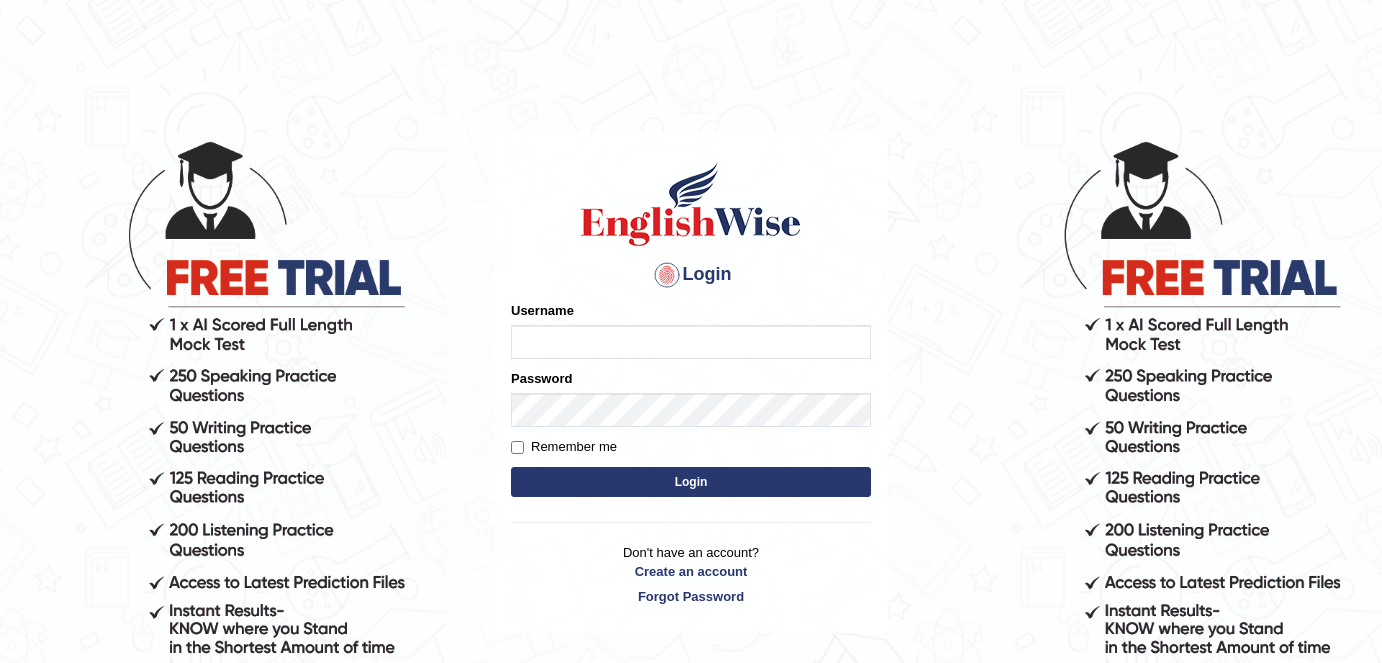 scroll, scrollTop: 0, scrollLeft: 0, axis: both 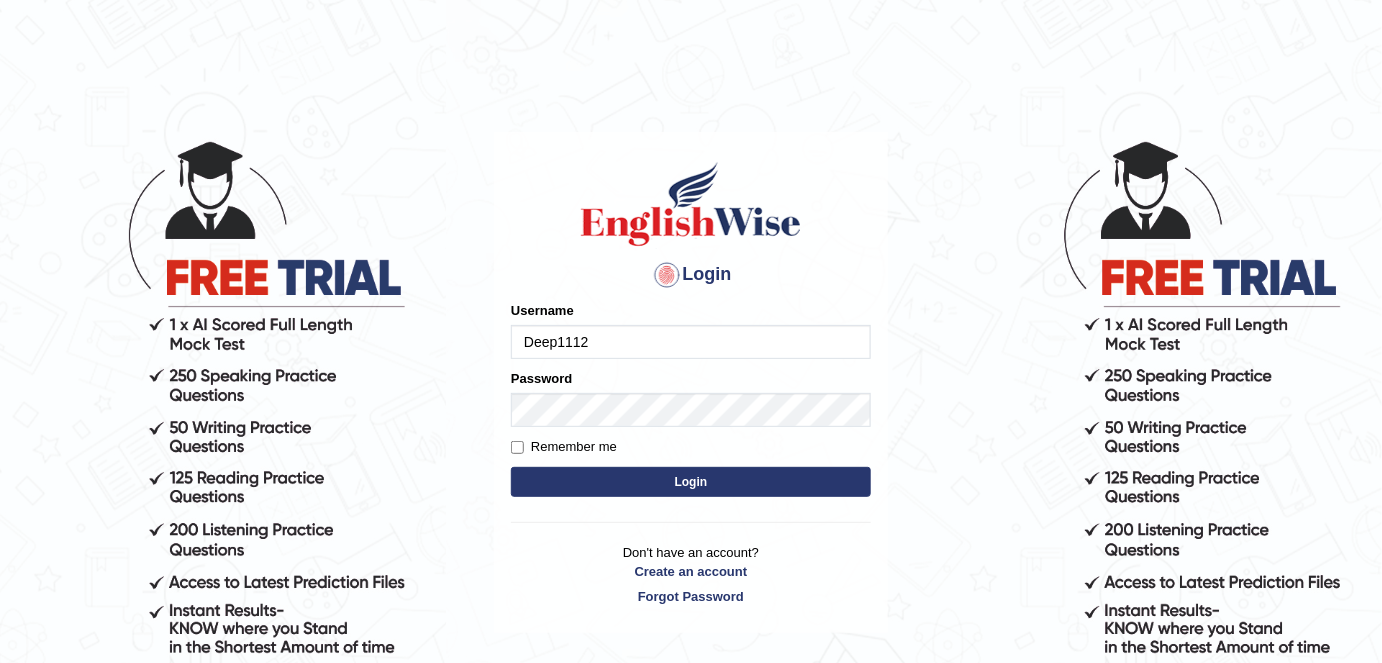 click on "Deep1112" at bounding box center [691, 342] 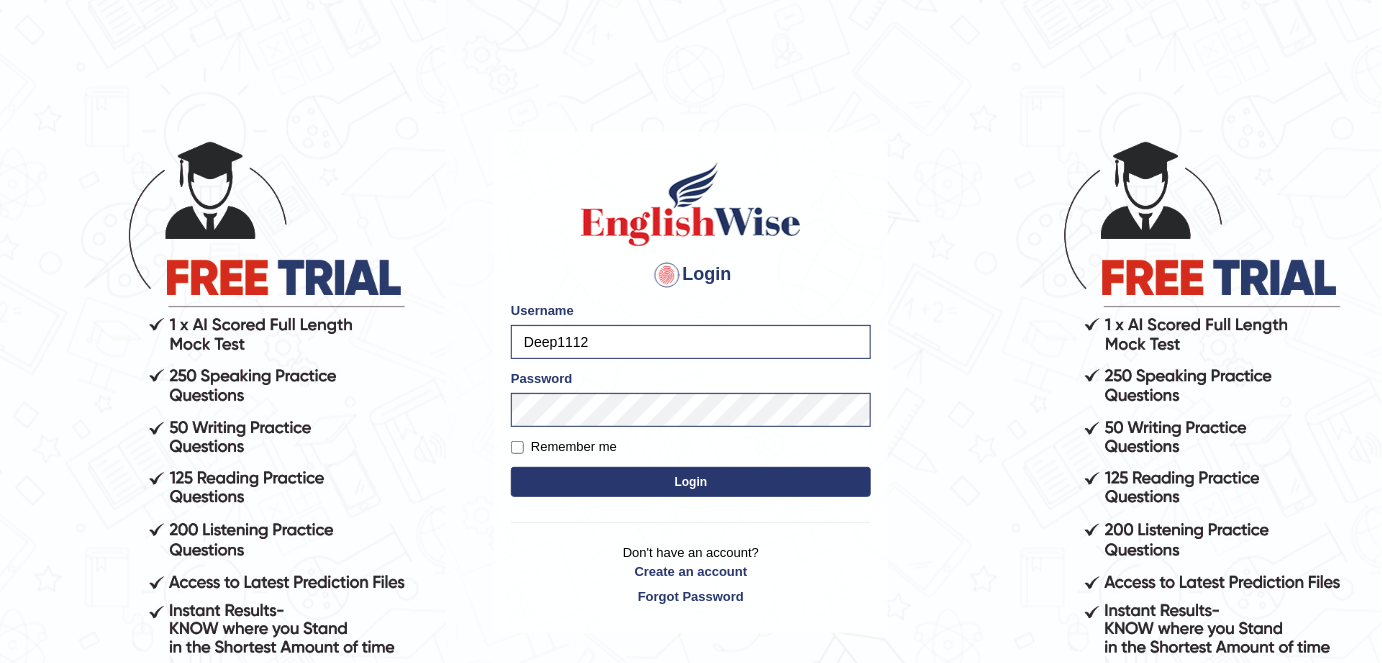 drag, startPoint x: 585, startPoint y: 341, endPoint x: 465, endPoint y: 340, distance: 120.004166 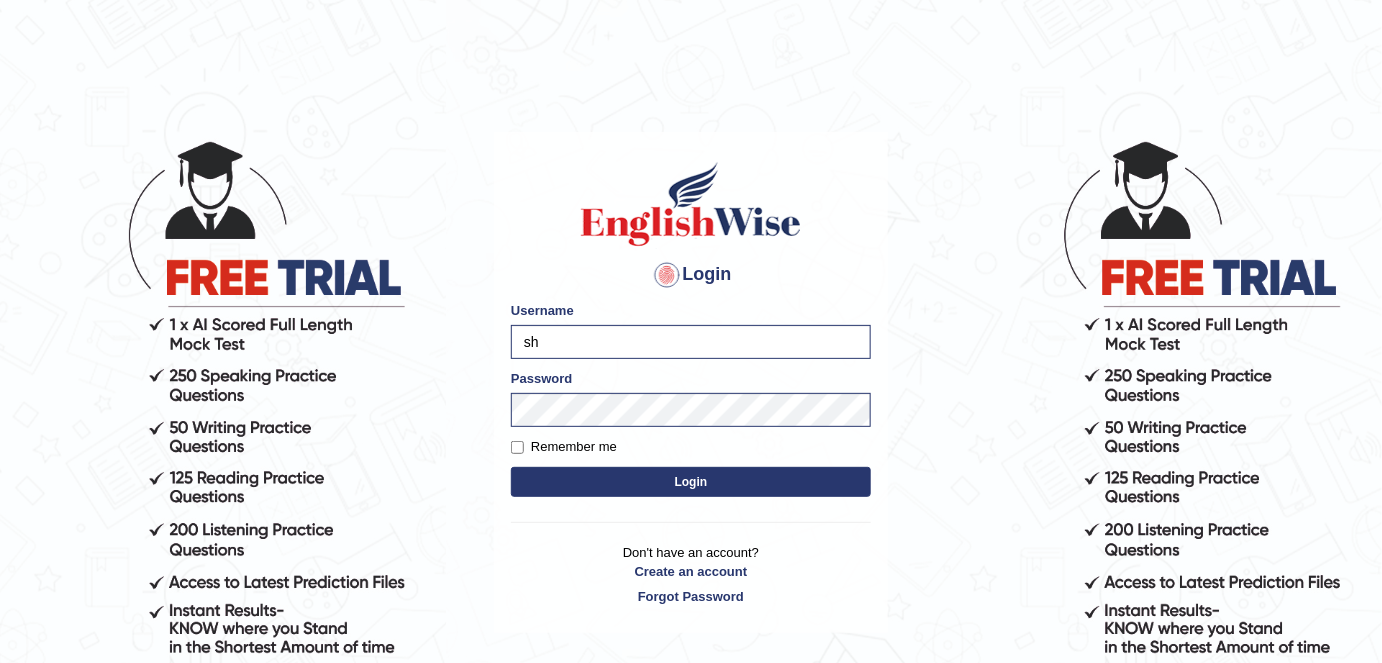 type on "Shail024" 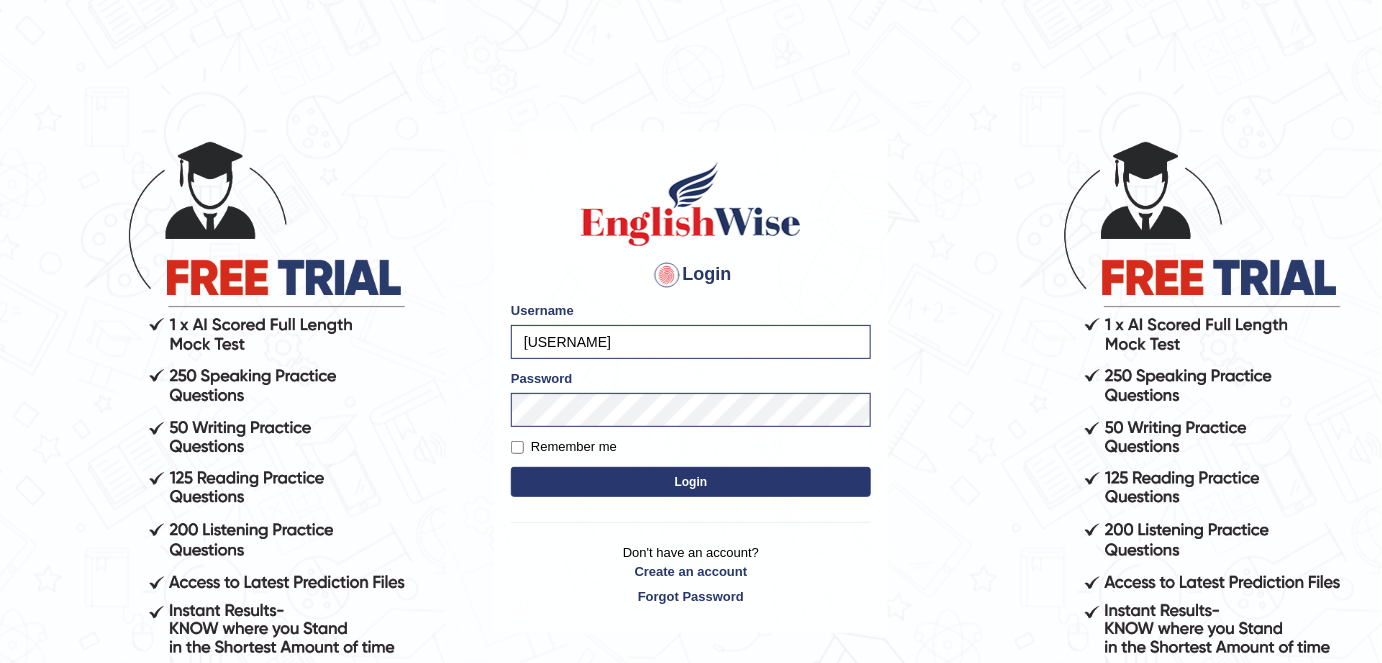 click on "Remember me" at bounding box center [564, 447] 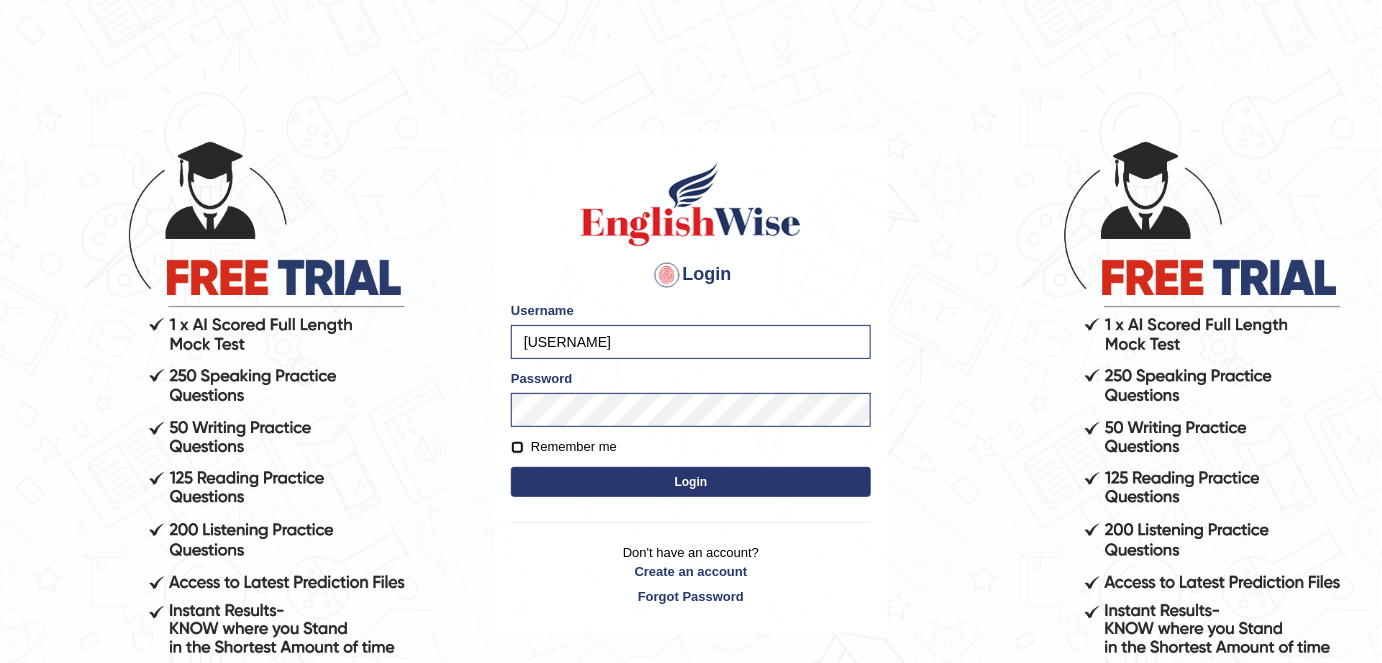 checkbox on "true" 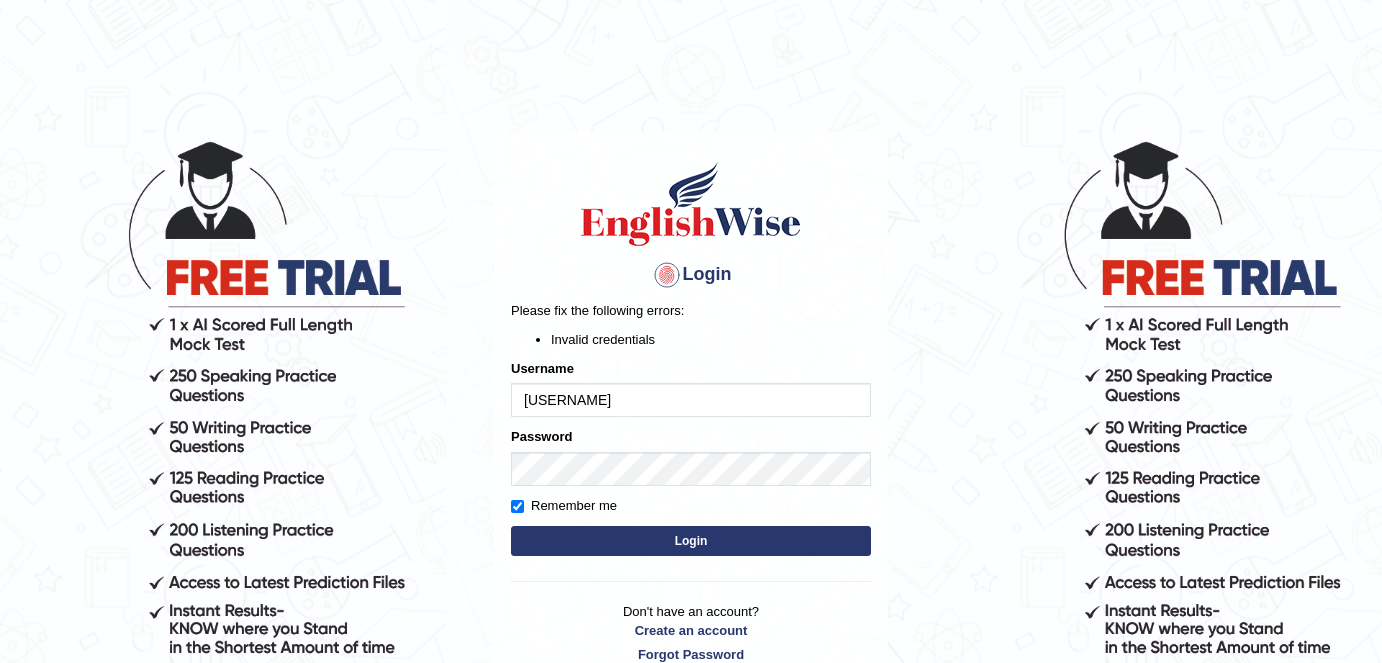 scroll, scrollTop: 0, scrollLeft: 0, axis: both 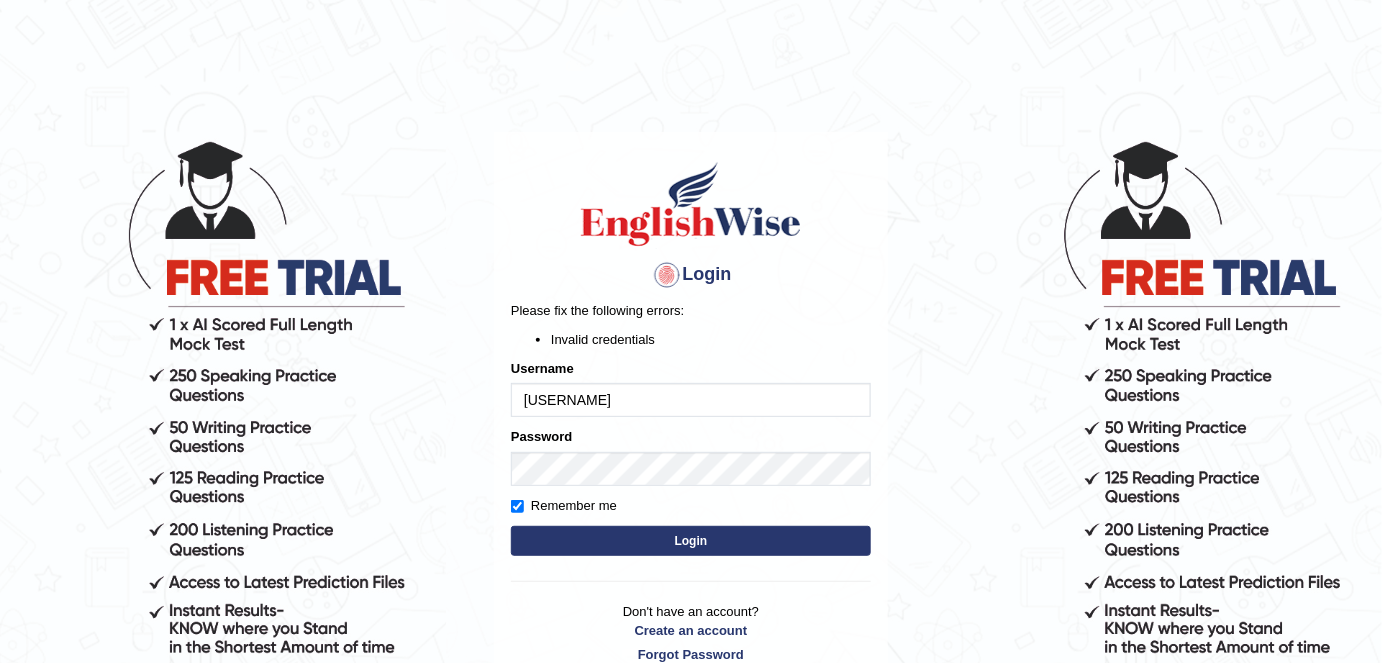 drag, startPoint x: 538, startPoint y: 398, endPoint x: 475, endPoint y: 398, distance: 63 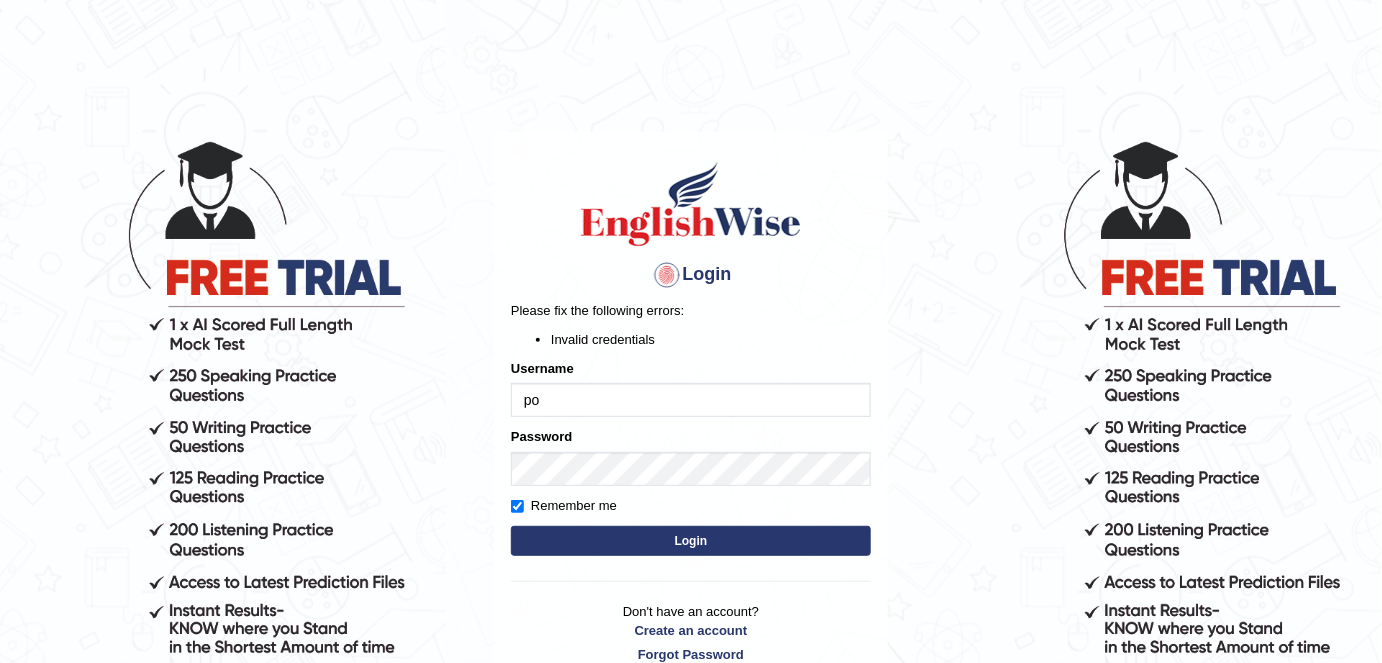 type on "Poojadua018" 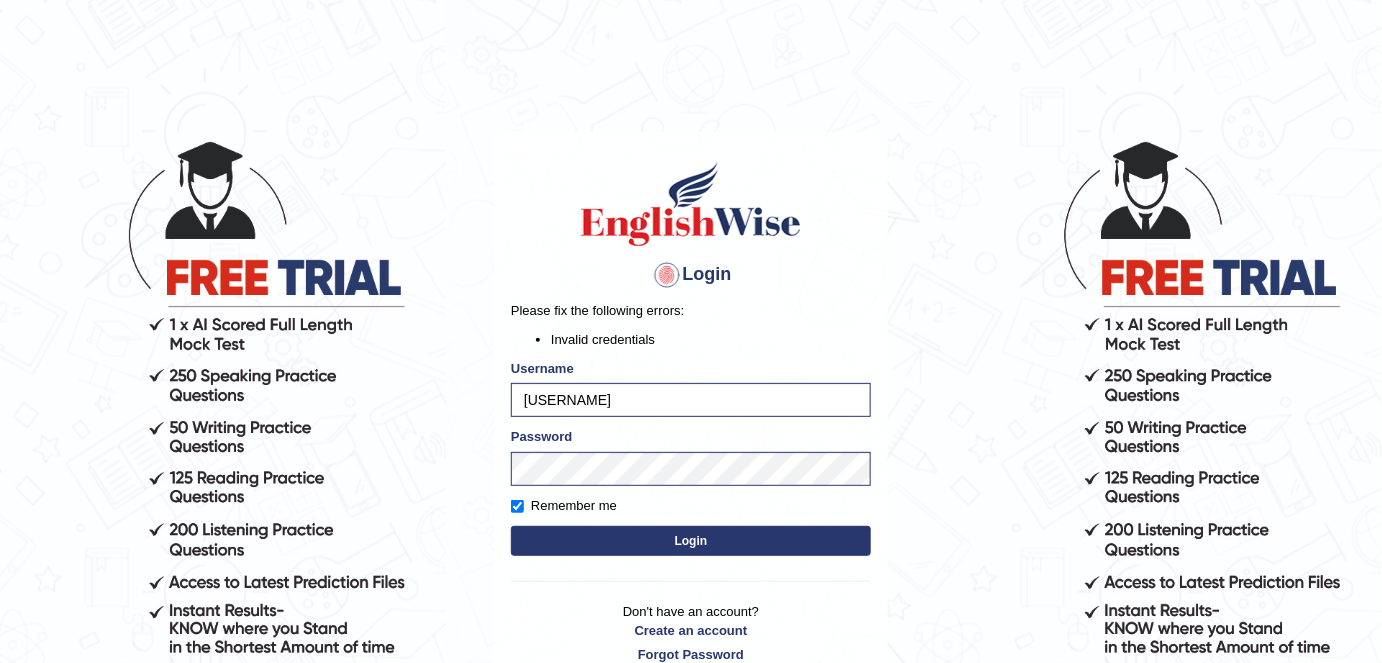 click on "Login" at bounding box center [691, 541] 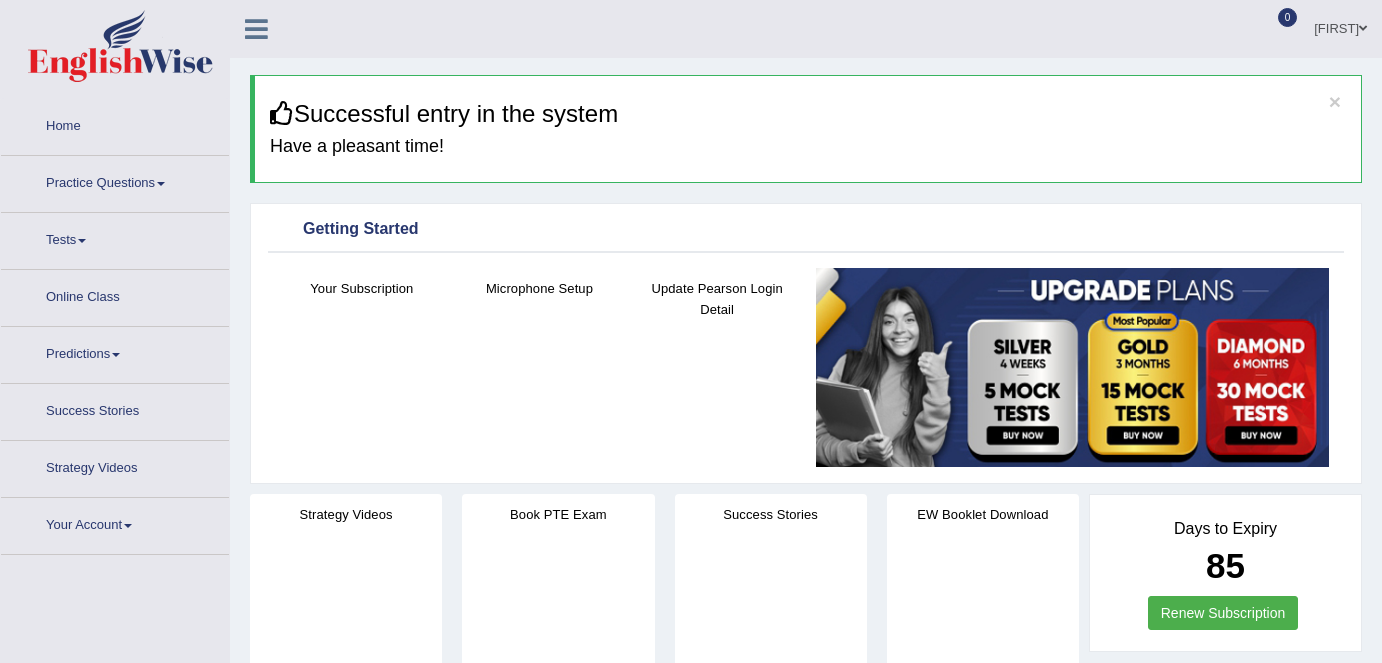 scroll, scrollTop: 0, scrollLeft: 0, axis: both 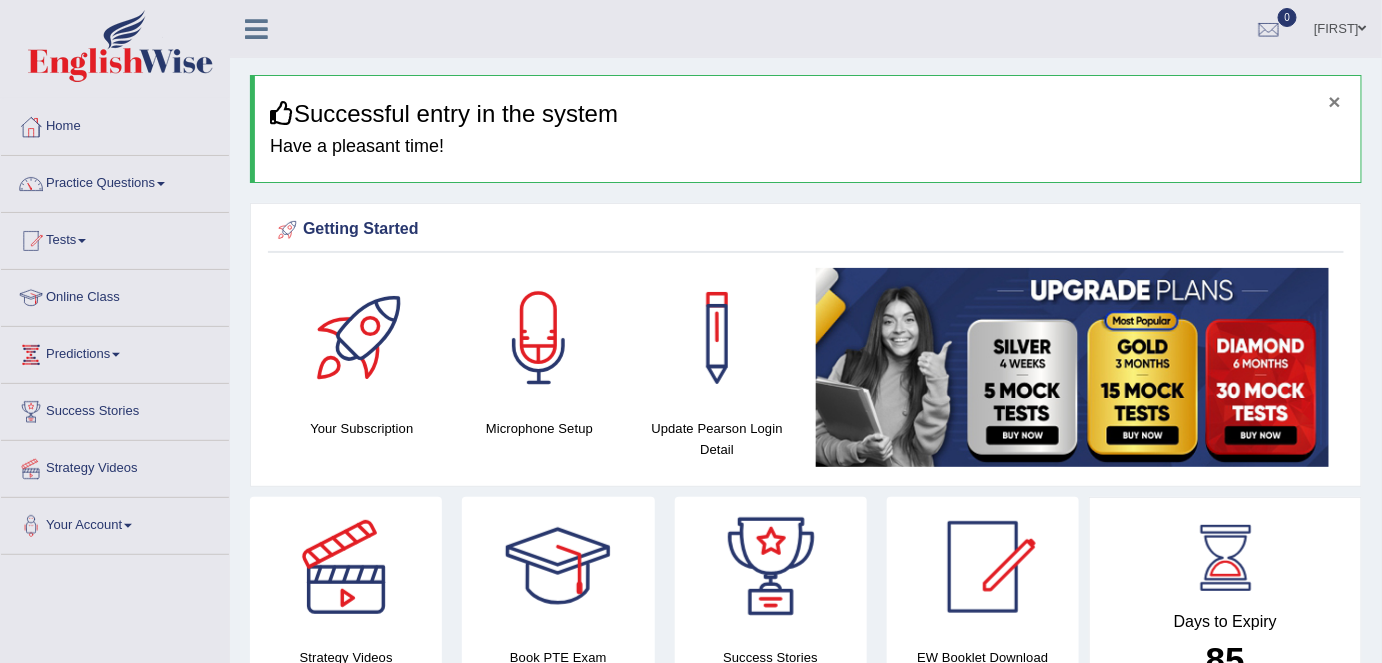 click on "×" at bounding box center [1335, 101] 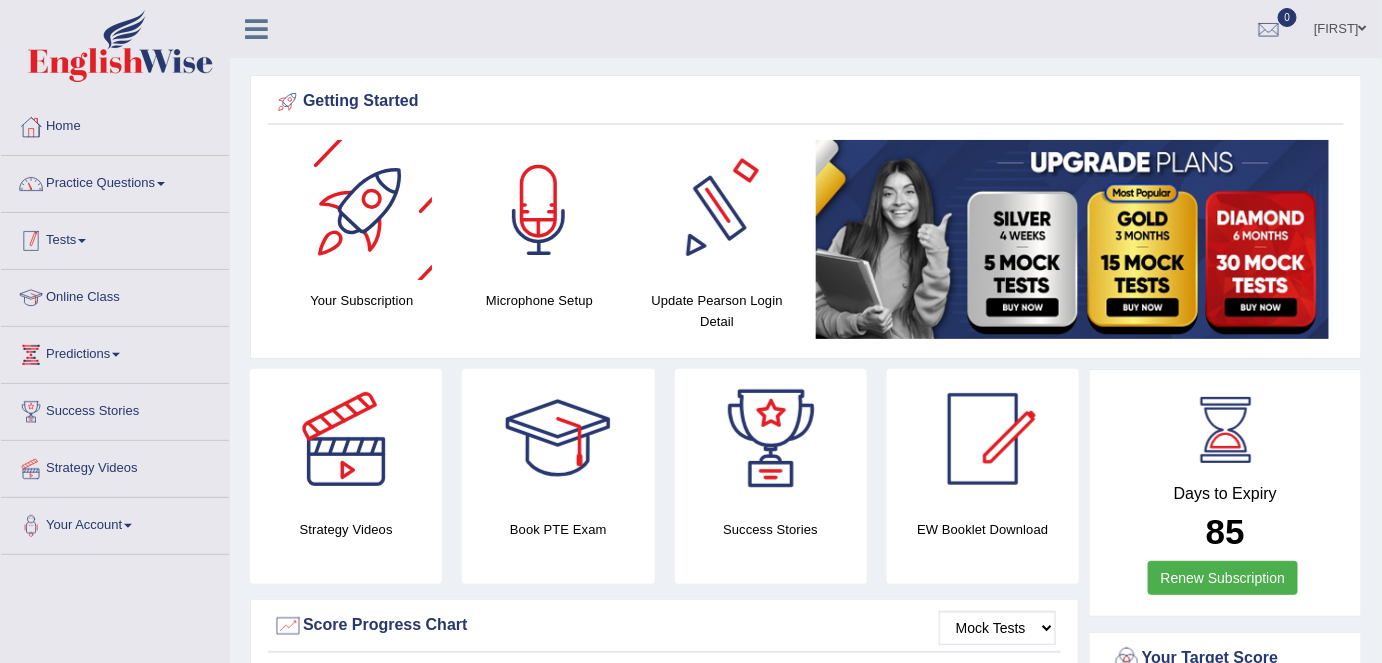 click on "Practice Questions" at bounding box center [115, 181] 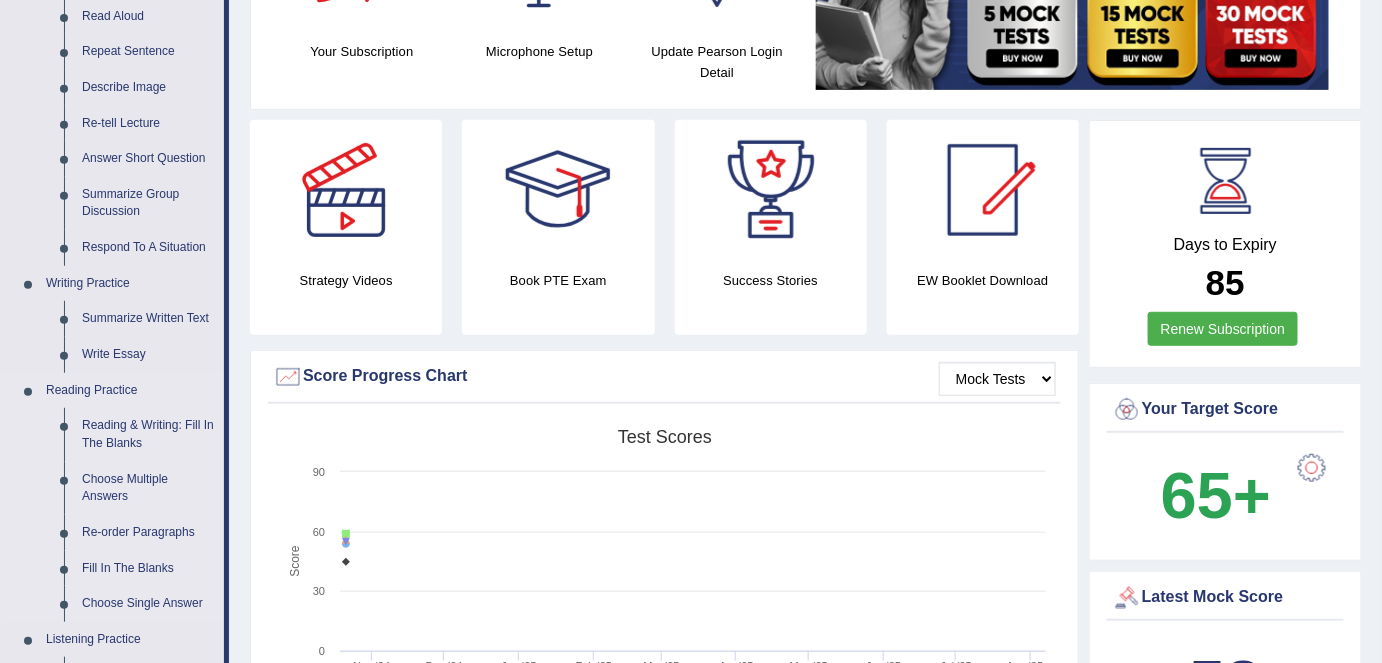 scroll, scrollTop: 0, scrollLeft: 0, axis: both 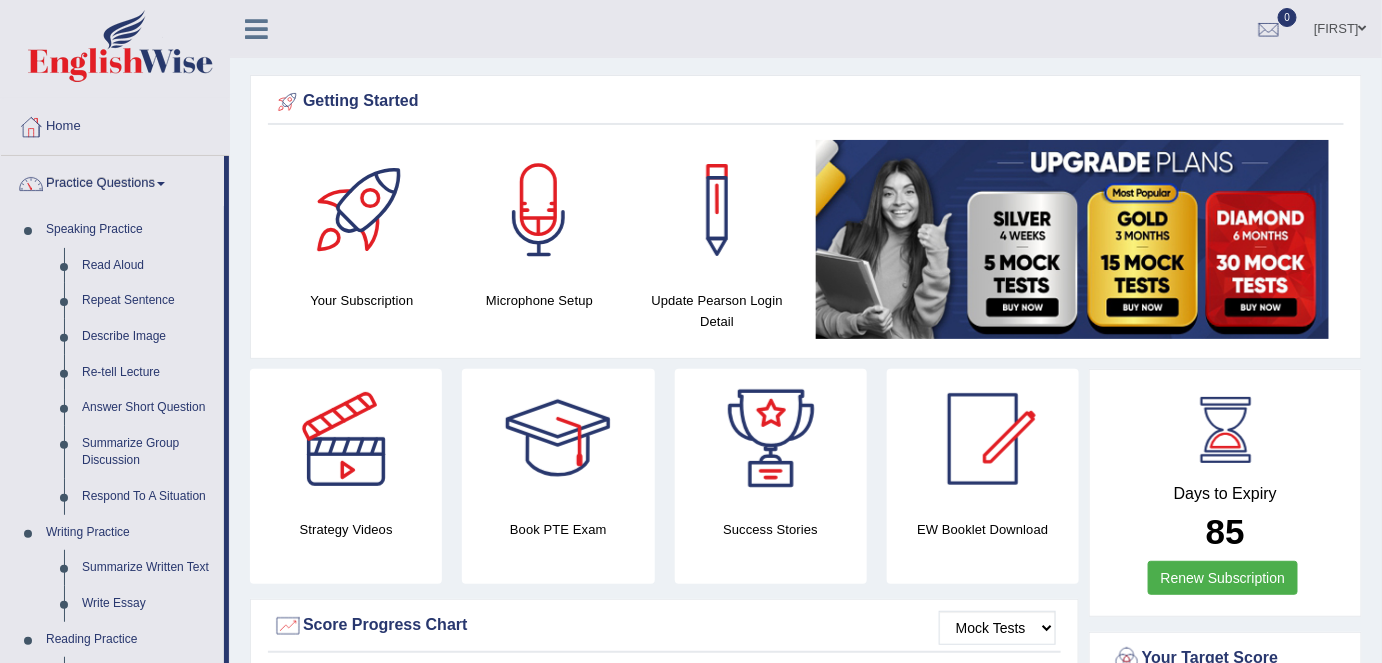 click on "Practice Questions" at bounding box center [112, 181] 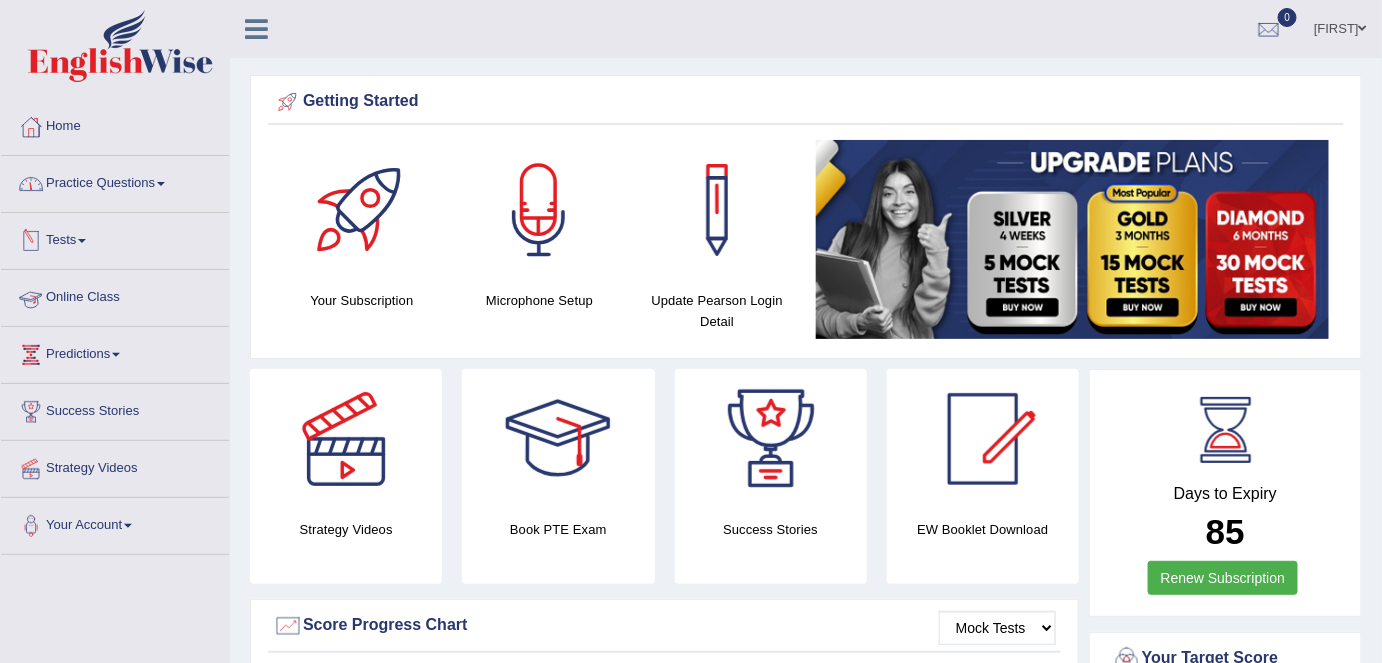 click on "Online Class" at bounding box center [115, 295] 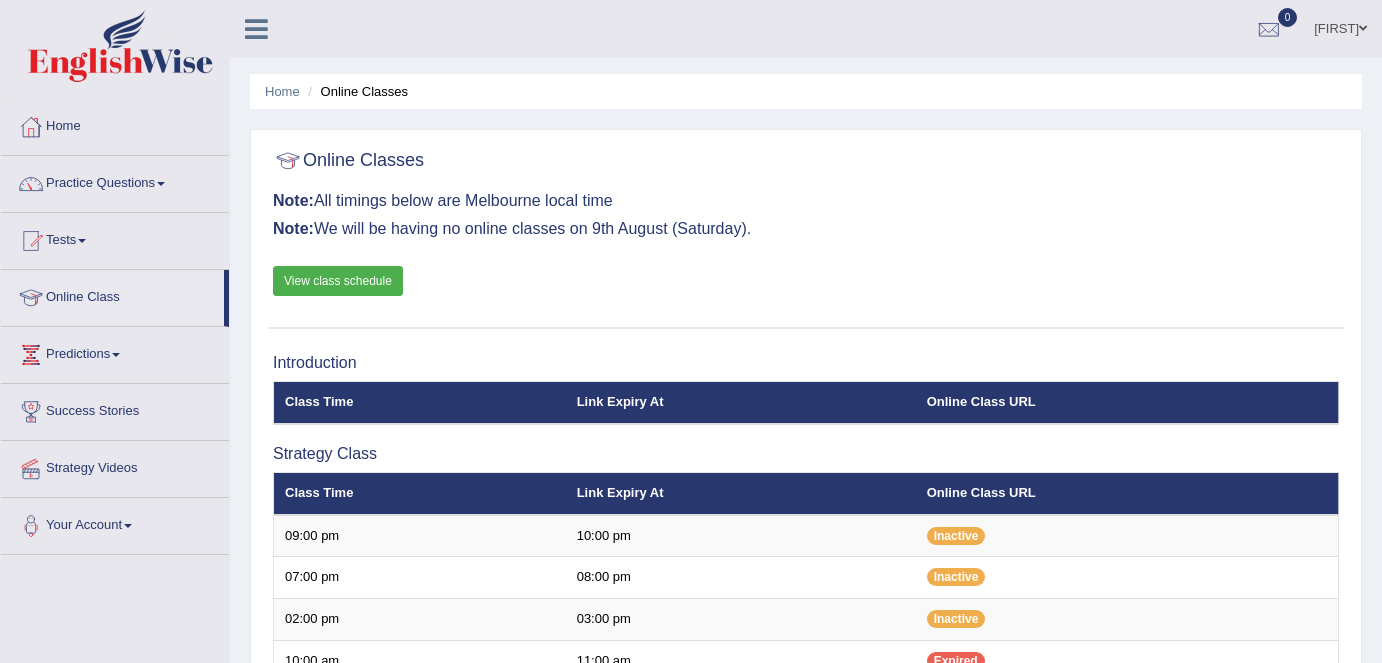 scroll, scrollTop: 0, scrollLeft: 0, axis: both 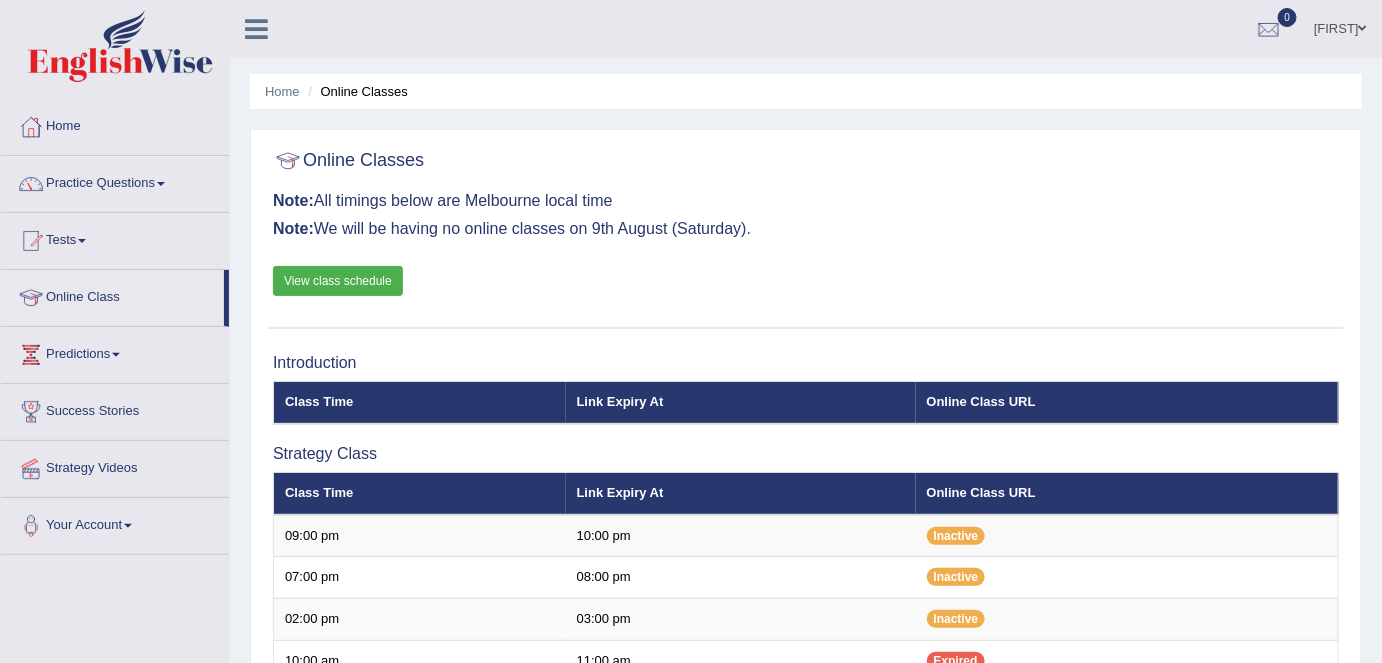 click on "View class schedule" at bounding box center [338, 281] 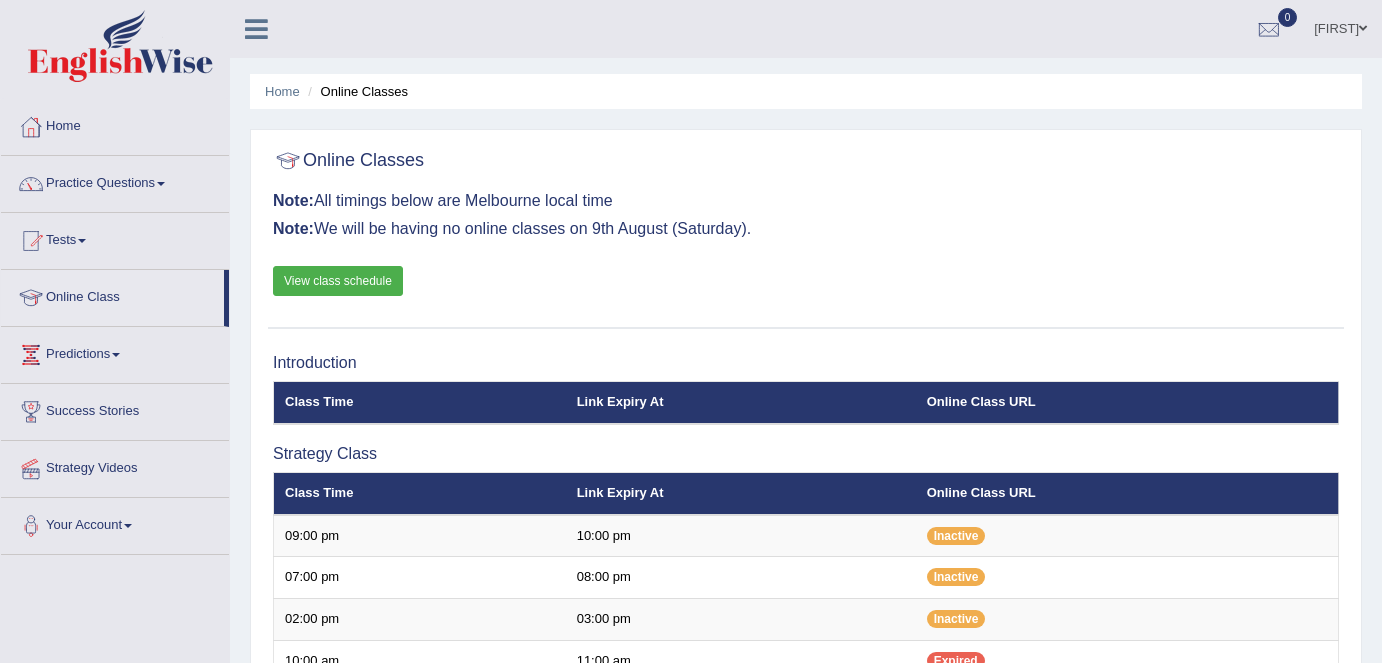 scroll, scrollTop: 0, scrollLeft: 0, axis: both 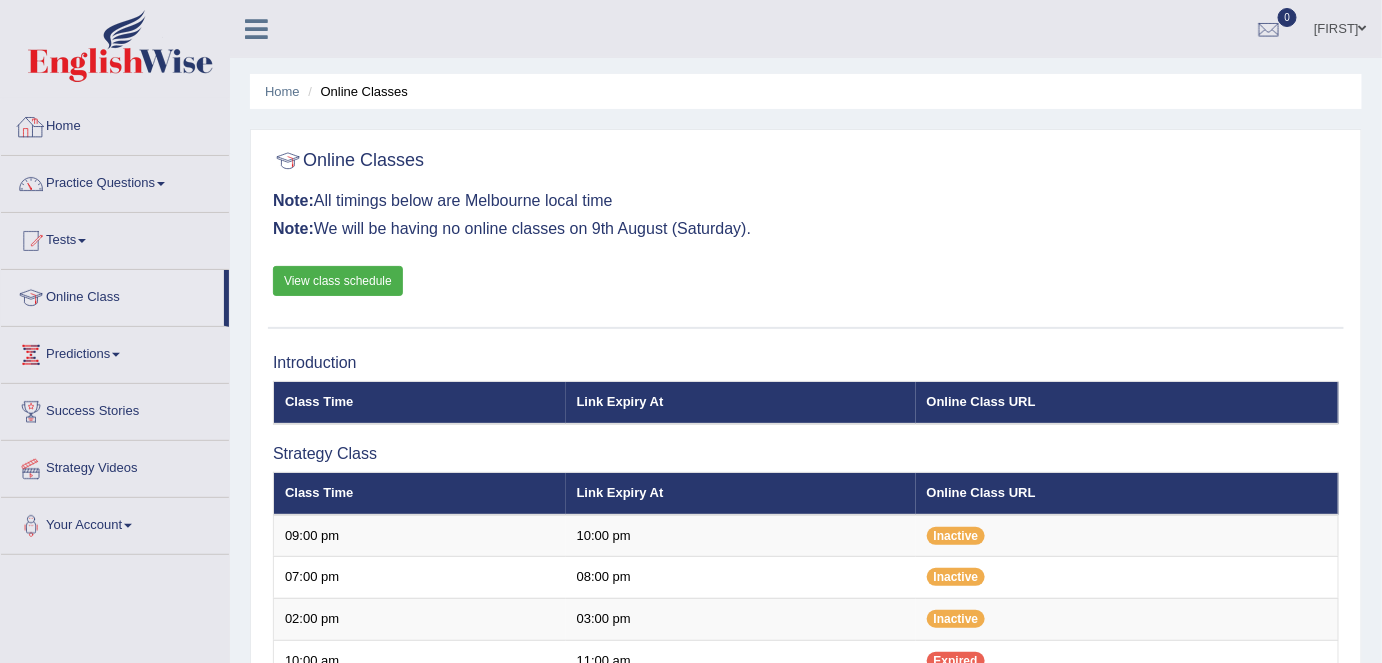 click on "Home" at bounding box center (115, 124) 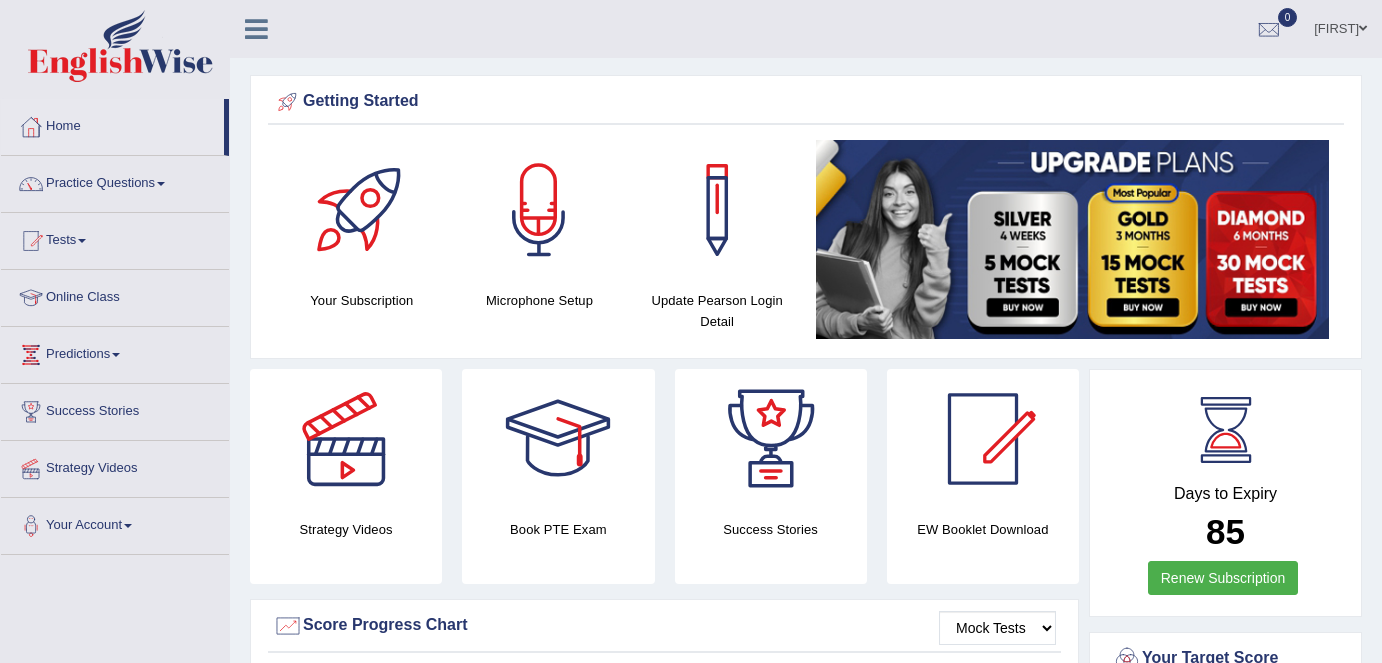 scroll, scrollTop: 0, scrollLeft: 0, axis: both 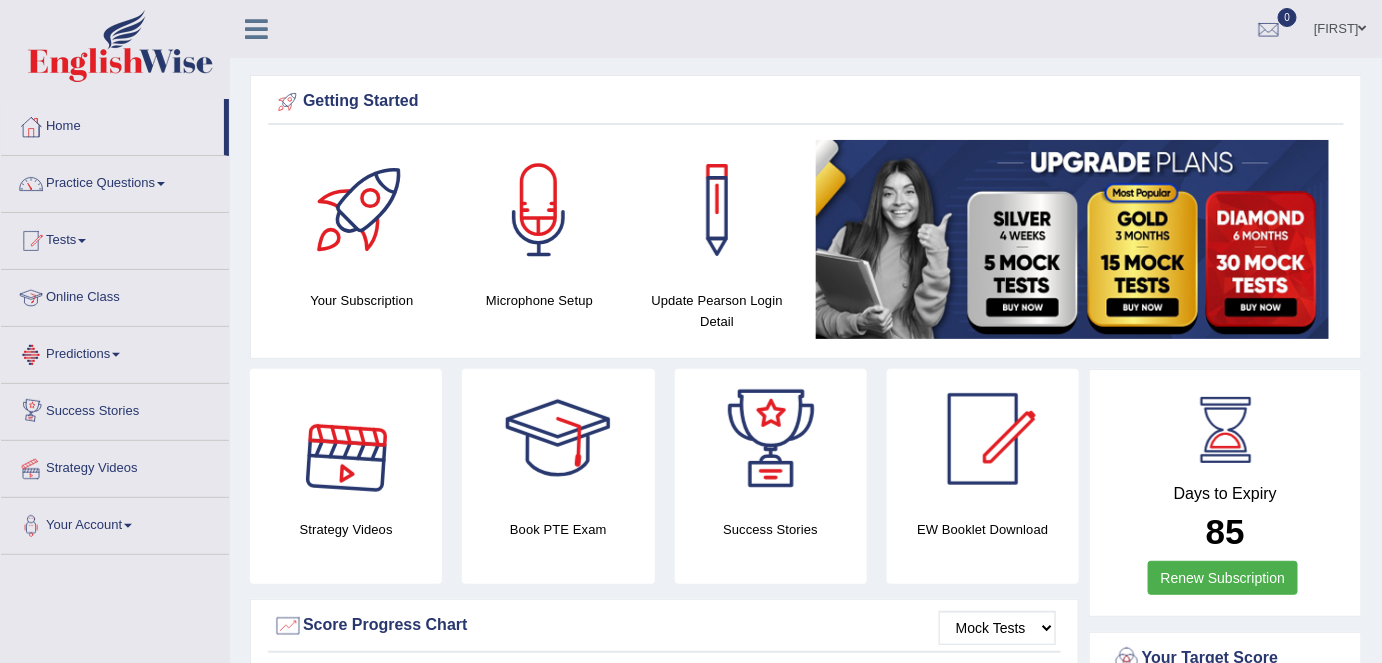 click on "Online Class" at bounding box center (115, 295) 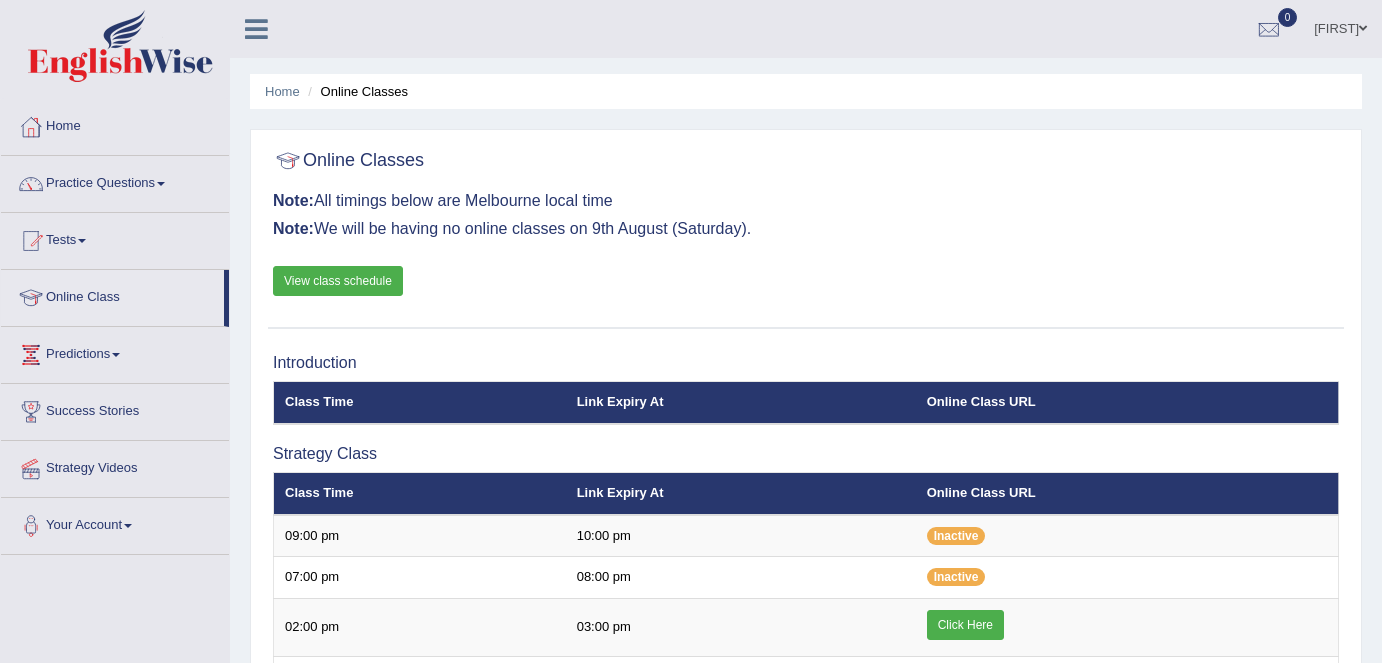 scroll, scrollTop: 0, scrollLeft: 0, axis: both 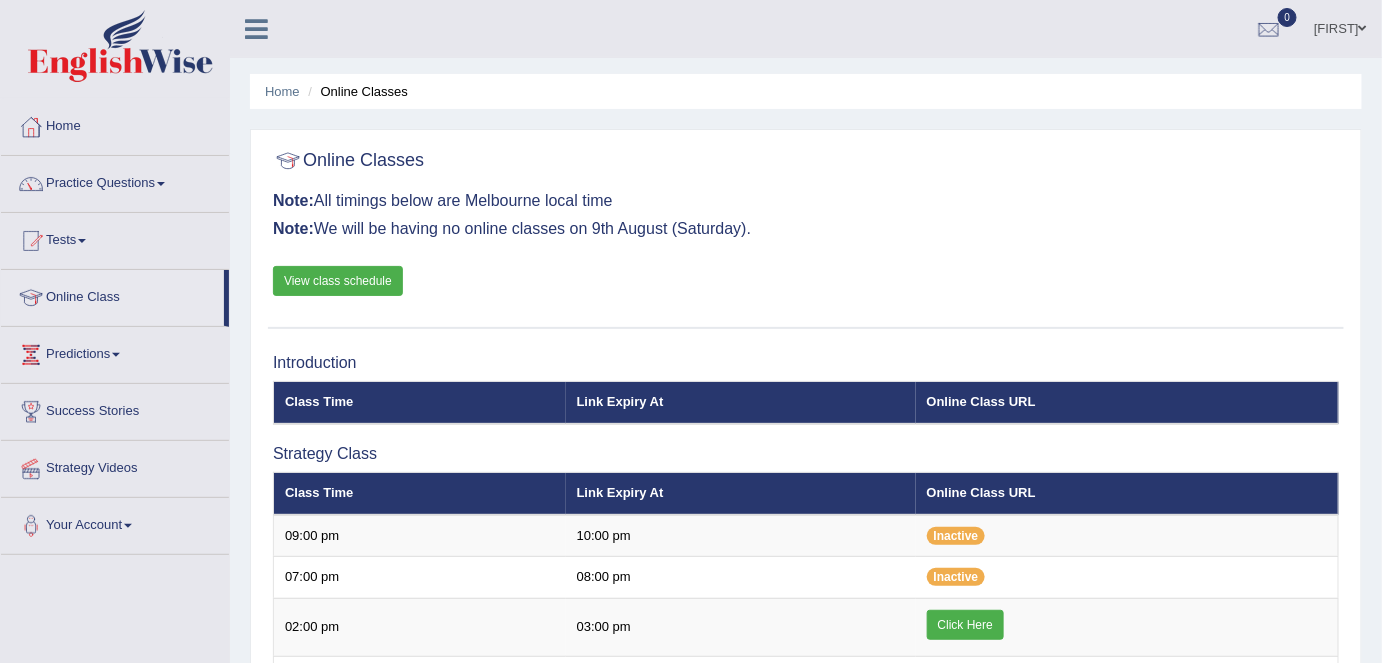 click on "View class schedule" at bounding box center (338, 281) 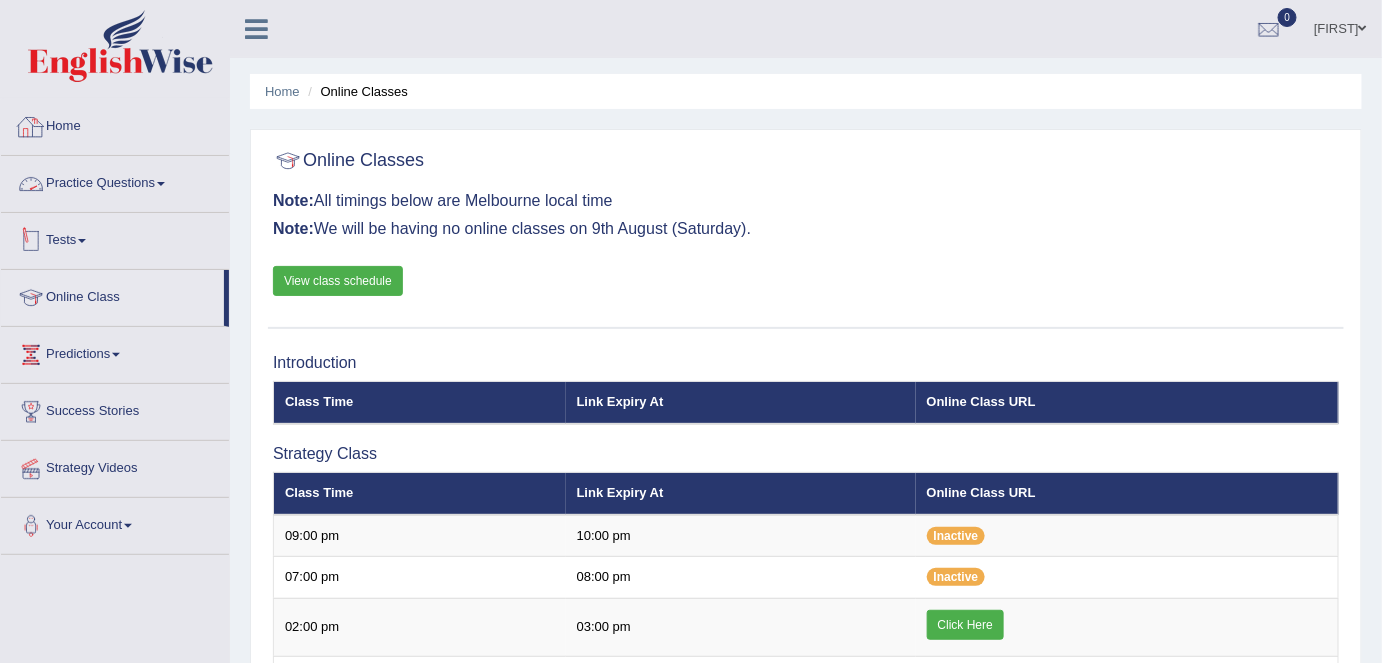 click on "Home" at bounding box center (115, 124) 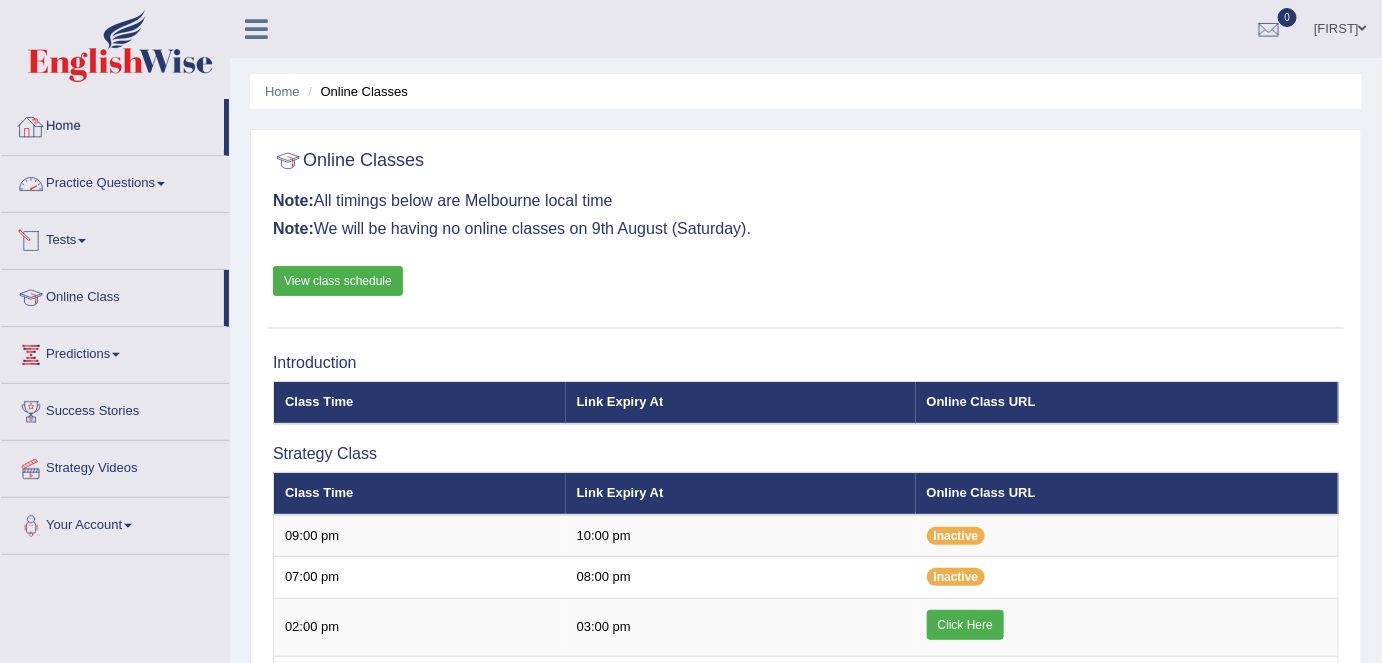 click on "Home" at bounding box center [112, 124] 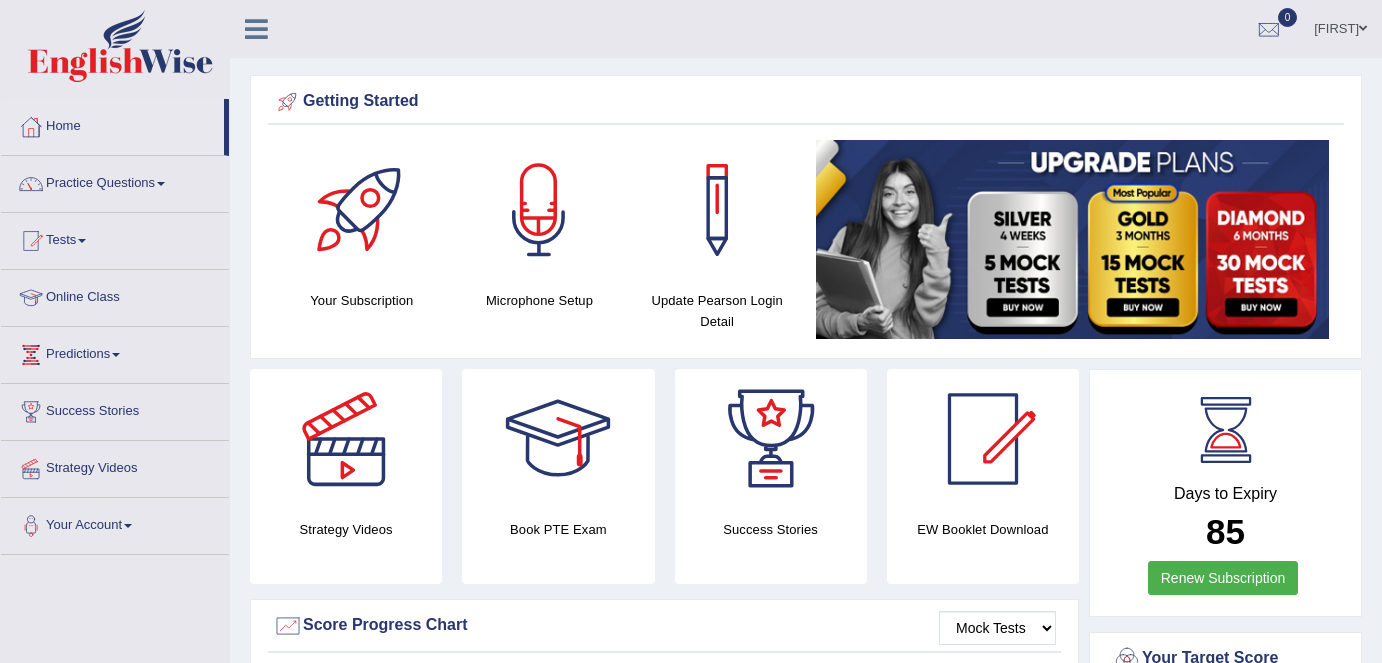 scroll, scrollTop: 0, scrollLeft: 0, axis: both 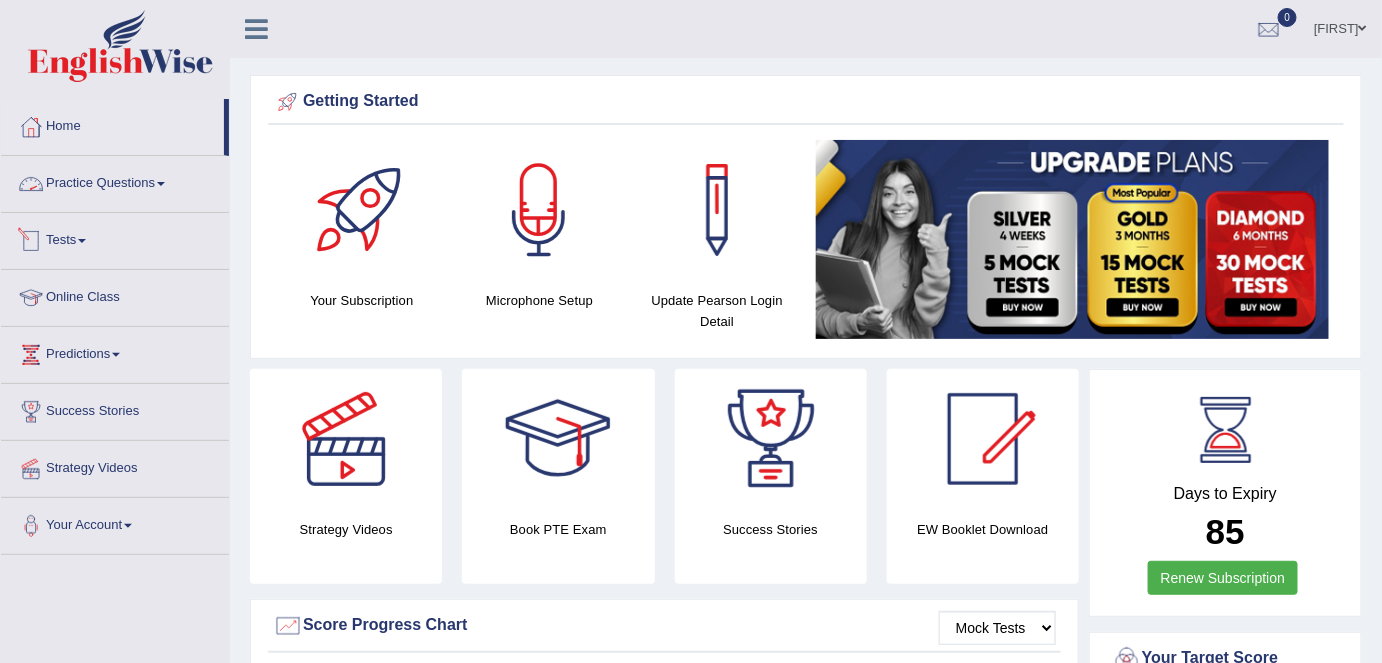 click on "Practice Questions" at bounding box center [115, 181] 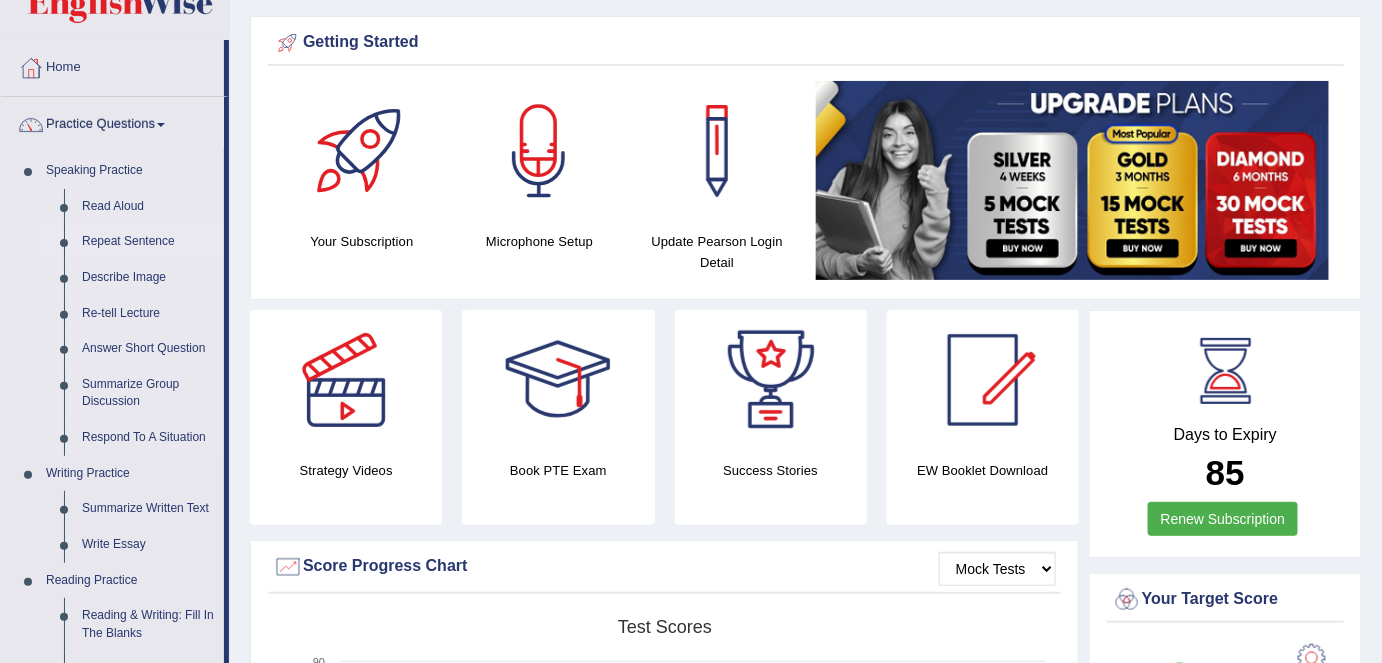 scroll, scrollTop: 90, scrollLeft: 0, axis: vertical 